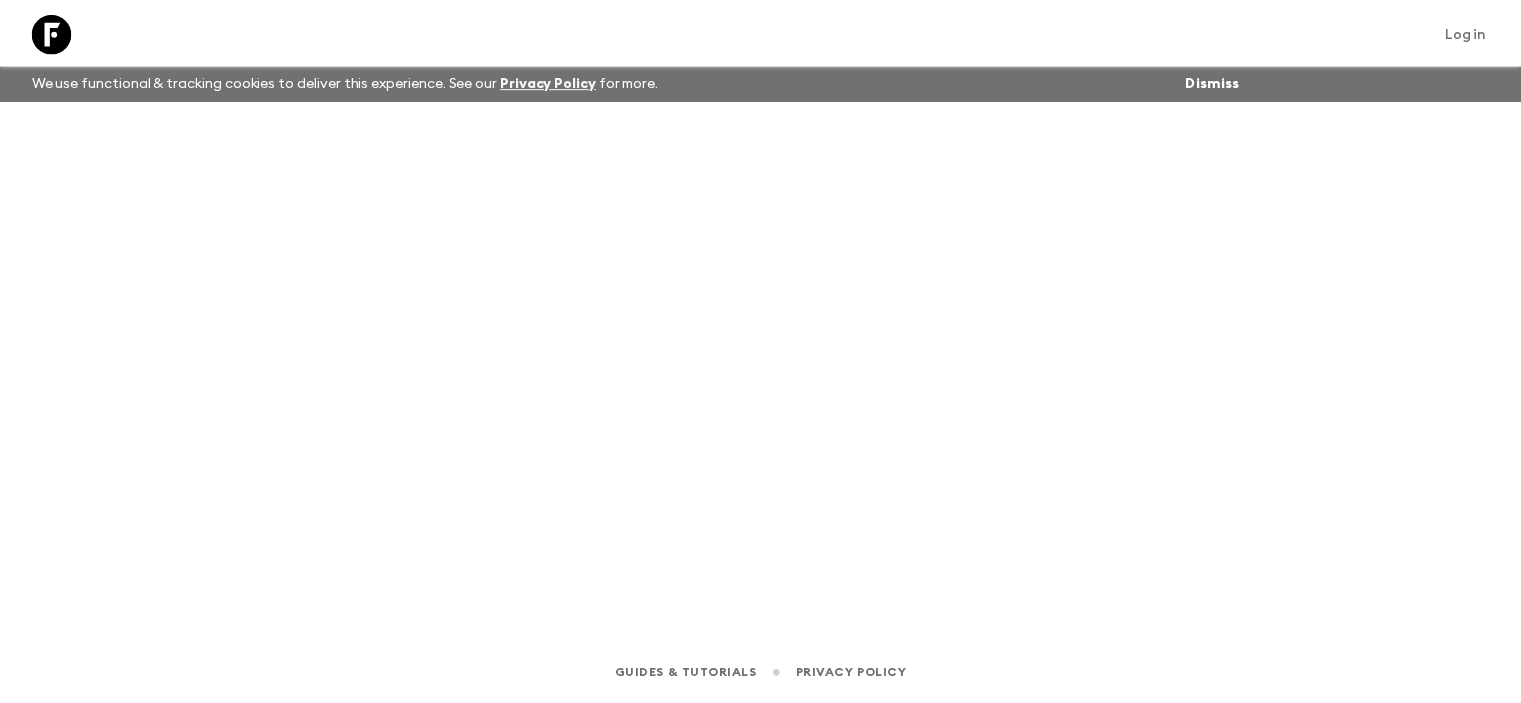 scroll, scrollTop: 0, scrollLeft: 0, axis: both 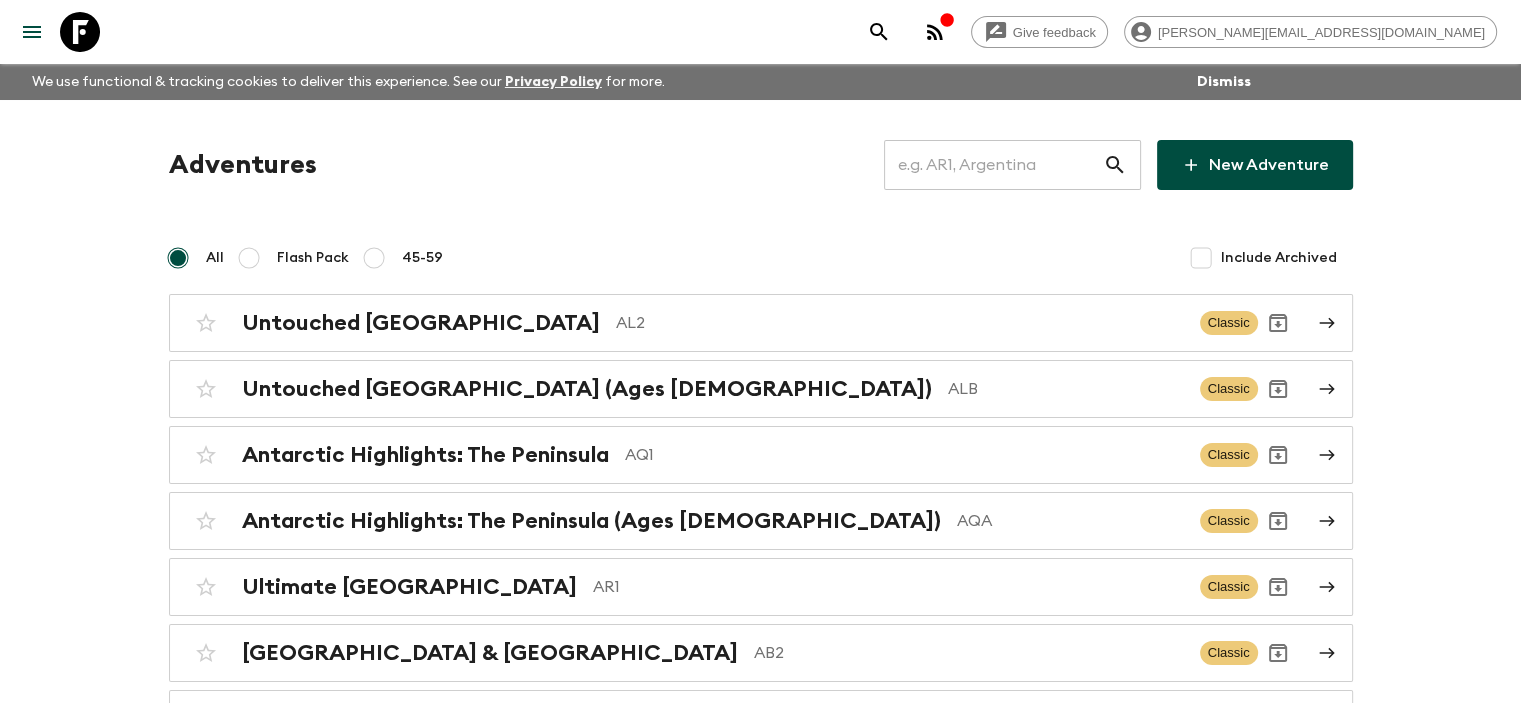 click on "Adventures ​ New Adventure" at bounding box center (761, 165) 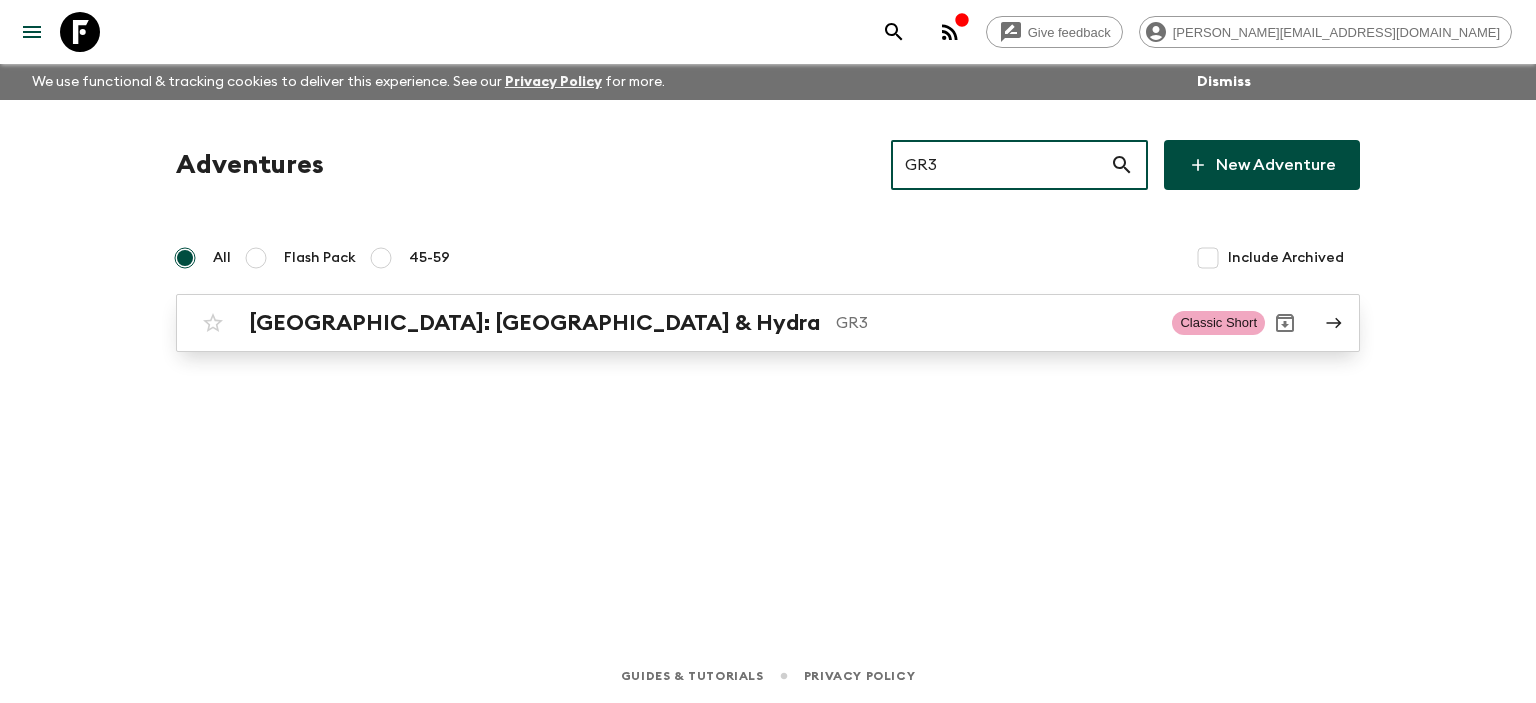 type on "GR3" 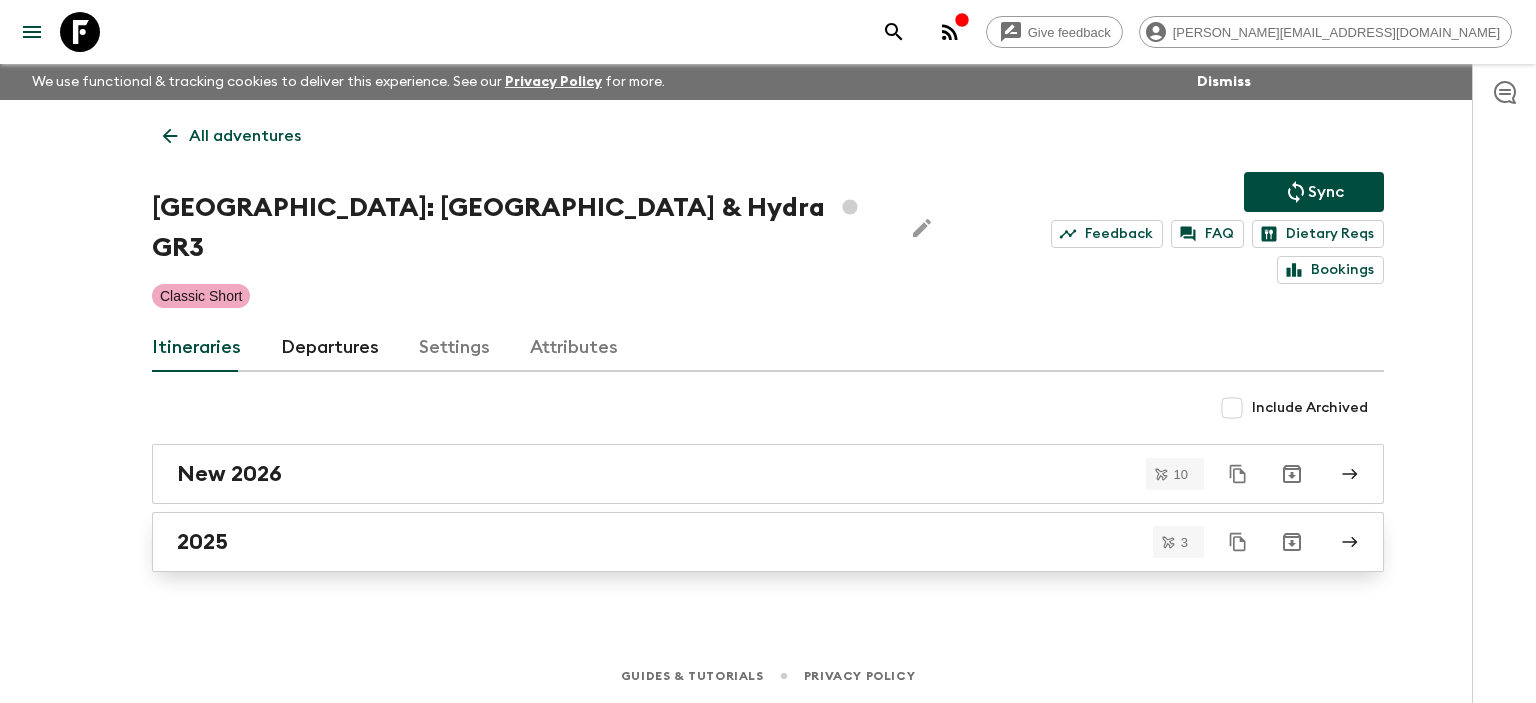 click on "2025" at bounding box center [749, 542] 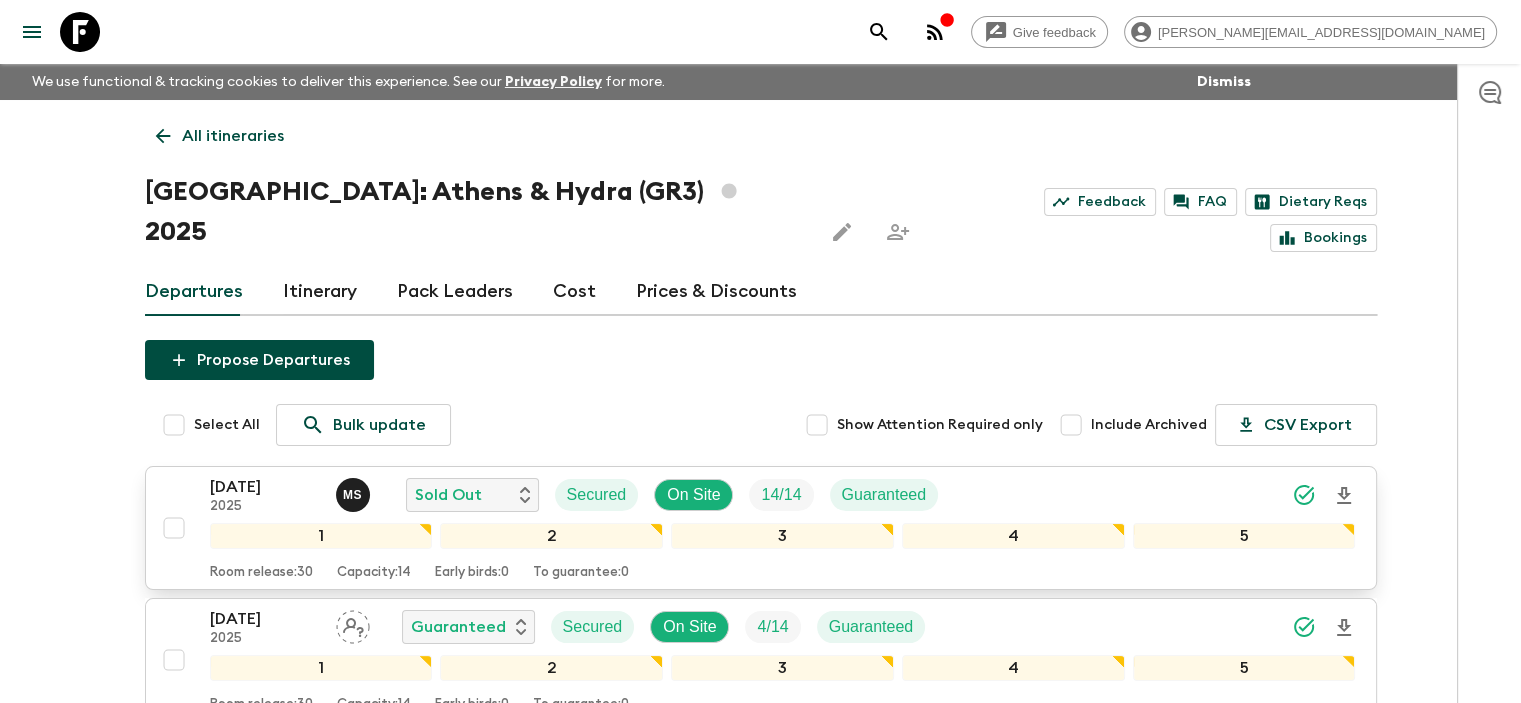 click on "[DATE]" at bounding box center (265, 487) 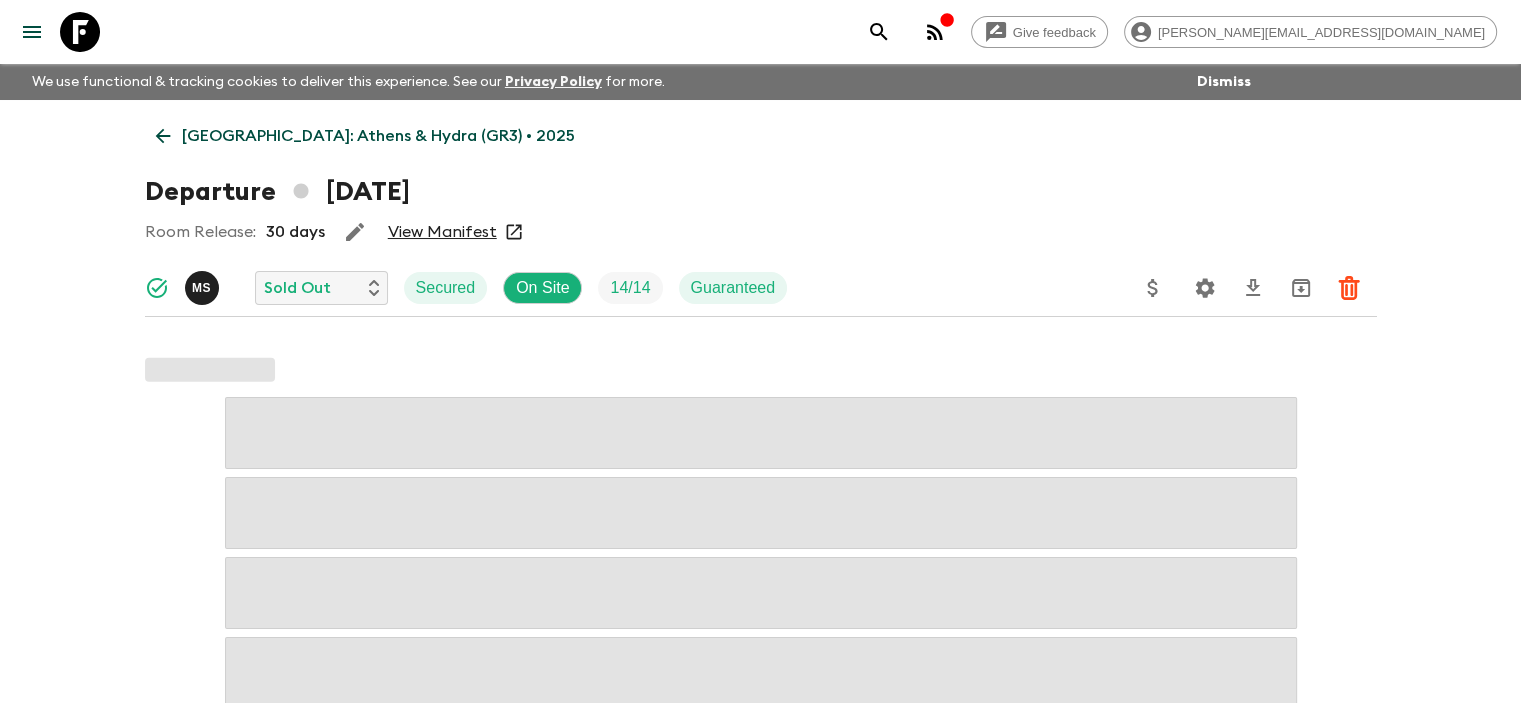 click on "View Manifest" at bounding box center [442, 232] 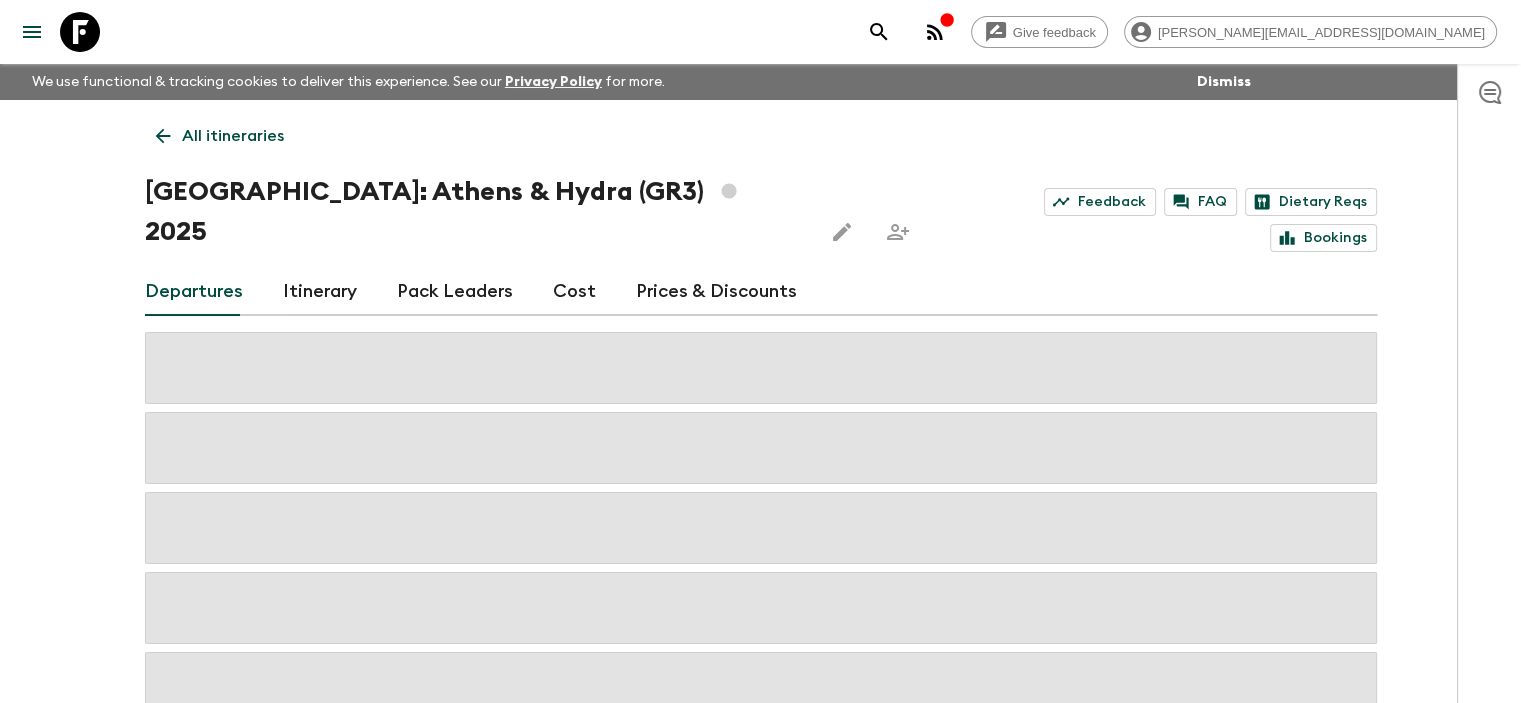 click on "Cost" at bounding box center (574, 292) 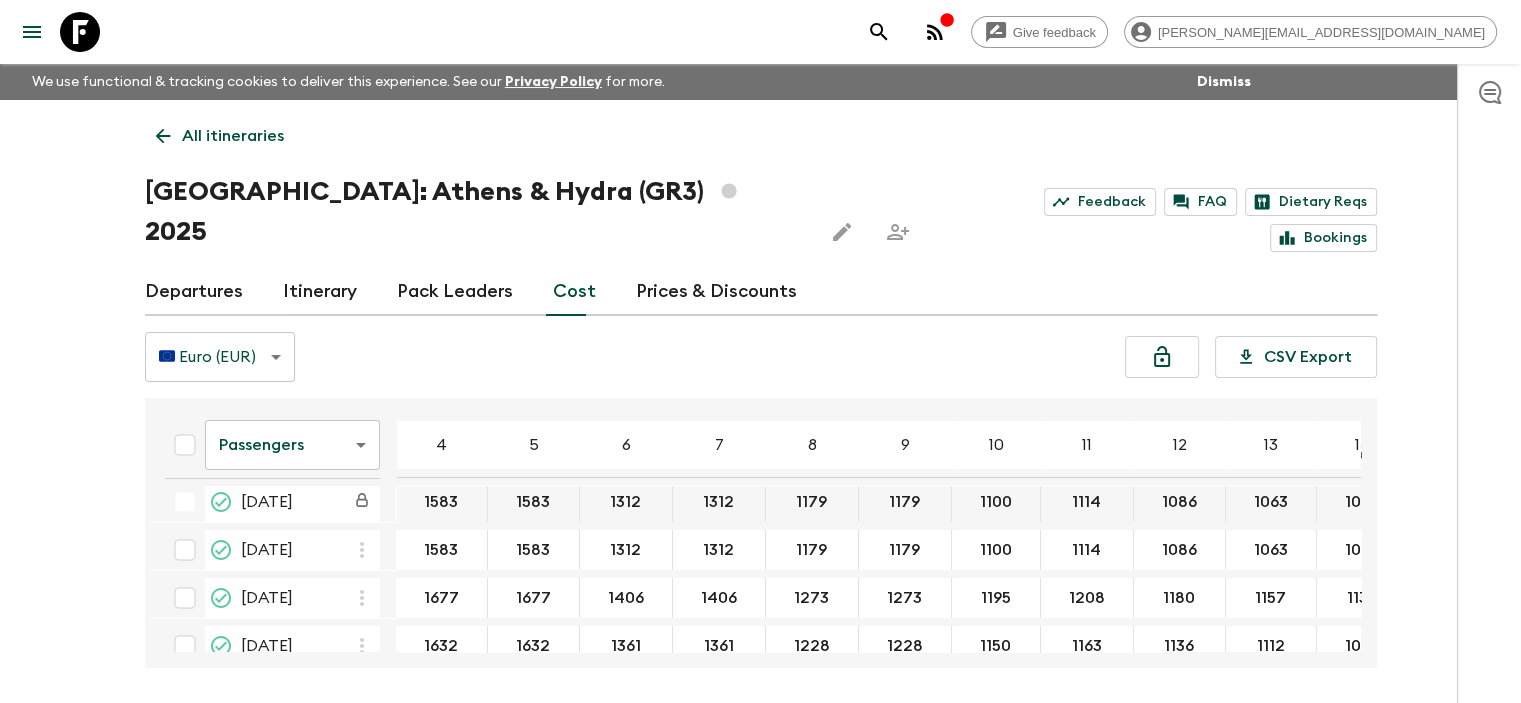 scroll, scrollTop: 88, scrollLeft: 0, axis: vertical 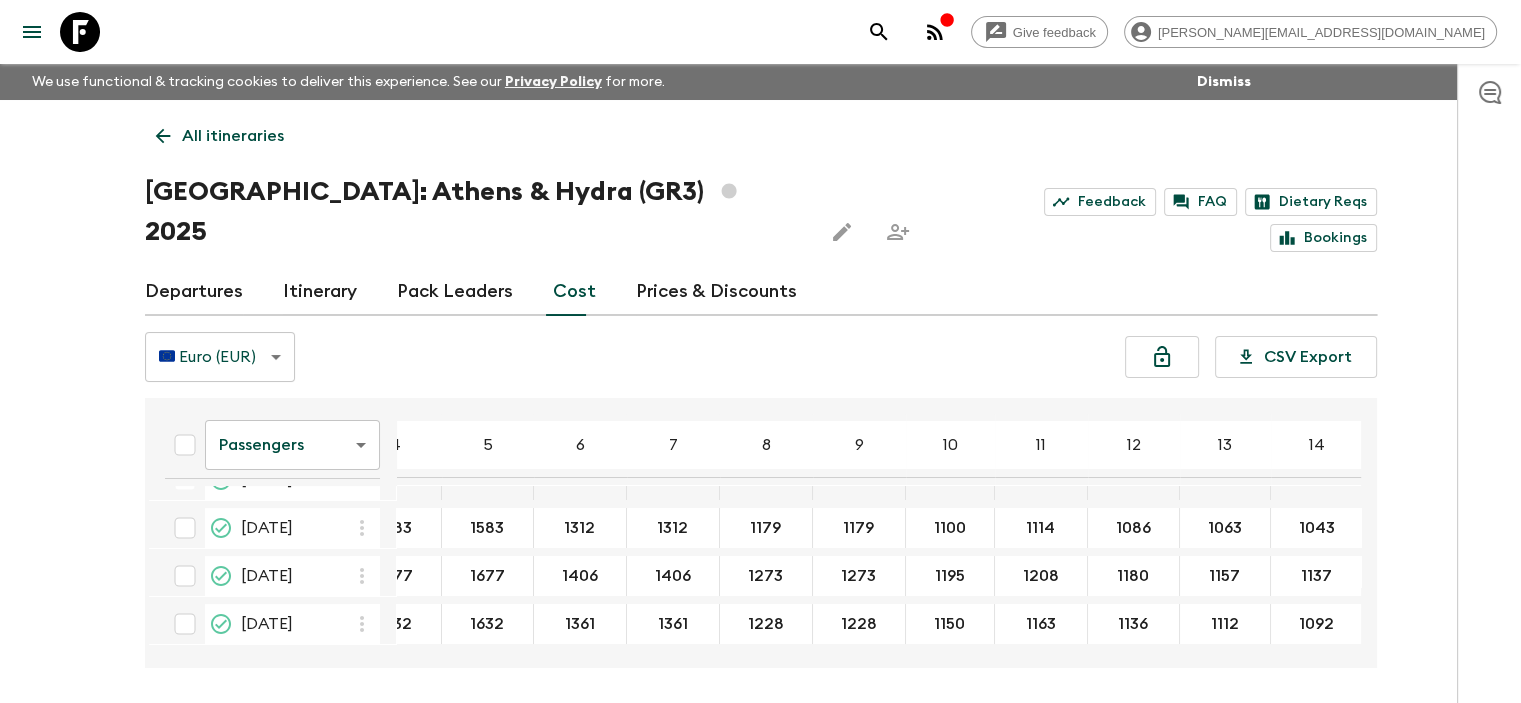 click on "Give feedback [PERSON_NAME][EMAIL_ADDRESS][DOMAIN_NAME] We use functional & tracking cookies to deliver this experience. See our Privacy Policy for more. Dismiss All itineraries [GEOGRAPHIC_DATA]: [GEOGRAPHIC_DATA] & Hydra (GR3) 2025  Feedback FAQ Dietary Reqs Bookings Departures Itinerary Pack Leaders Cost Prices & Discounts 🇪🇺 Euro (EUR) EUR ​ CSV Export Passengers passengersCost ​ 4 5 6 7 8 9 10 11 12 13 14 15 16 17 18 [DATE] 1699 1699 1429 1429 1295 1295 1217 1230 1203 1180 1160 [DATE] 1583 1583 1312 1312 1179 1179 1100 1114 1086 1063 1043 [DATE] 1583 1583 1312 1312 1179 1179 1100 1114 1086 1063 1043 [DATE] 1677 1677 1406 1406 1273 1273 1195 1208 1180 1157 1137 [DATE] 1632 1632 1361 1361 1228 1228 1150 1163 1136 1112 1092 Guides & Tutorials Privacy Policy" at bounding box center (760, 389) 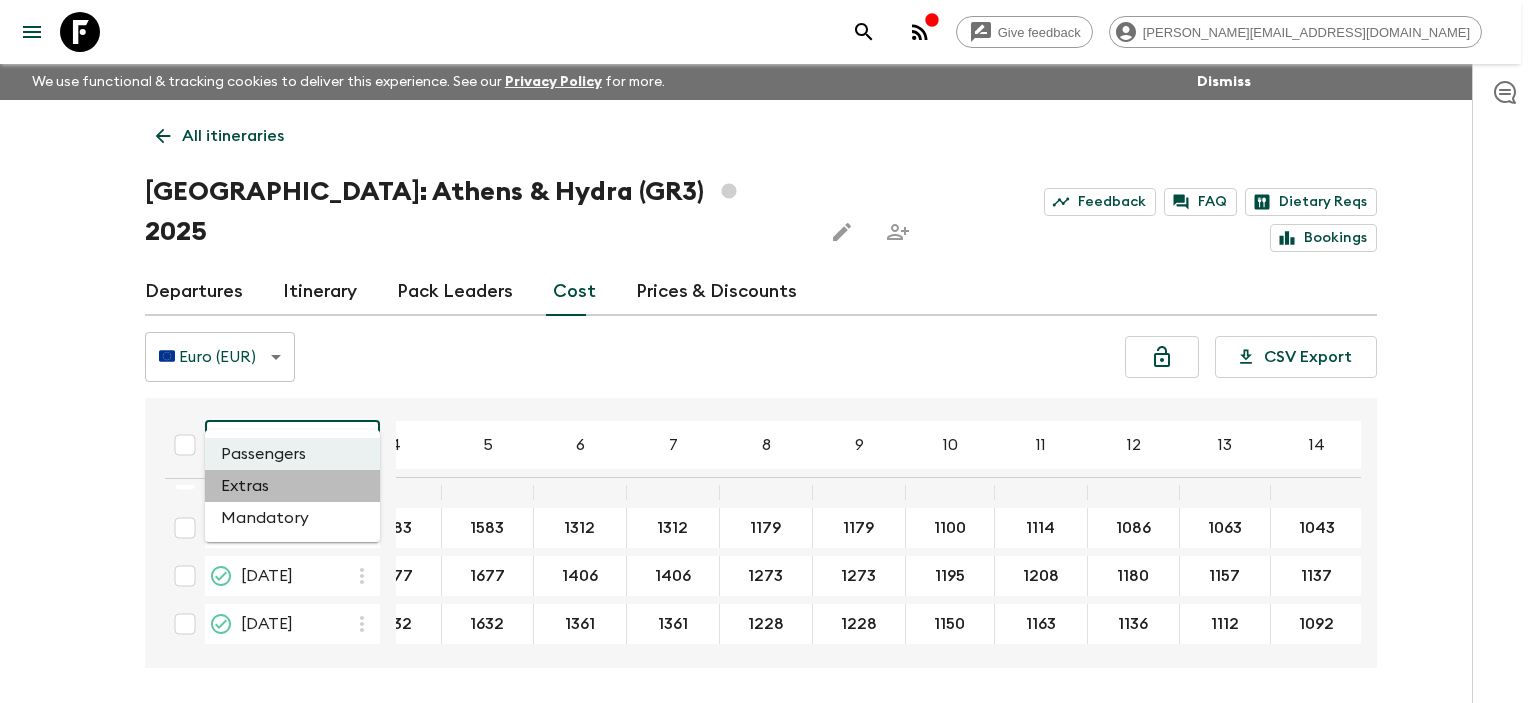 click on "Extras" at bounding box center (292, 486) 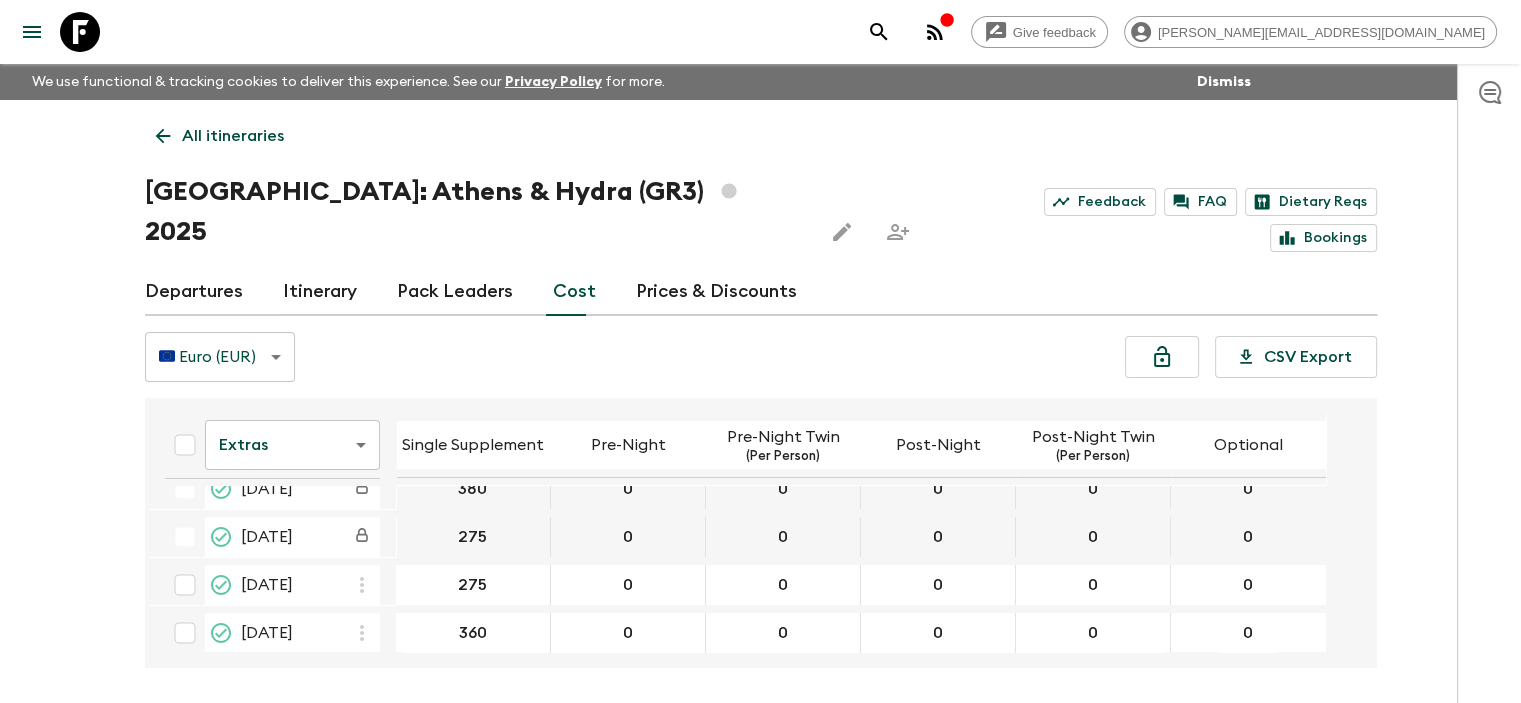 scroll, scrollTop: 0, scrollLeft: 0, axis: both 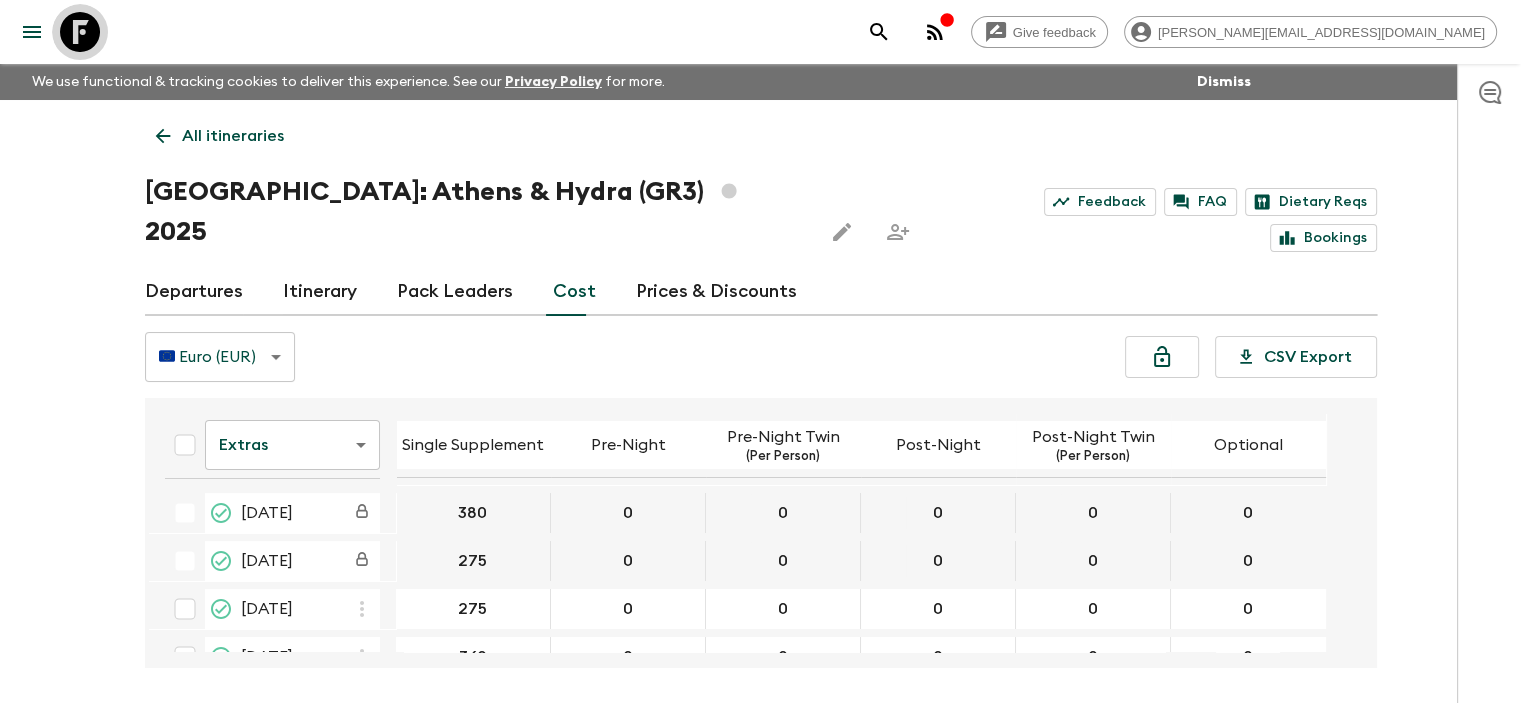 click 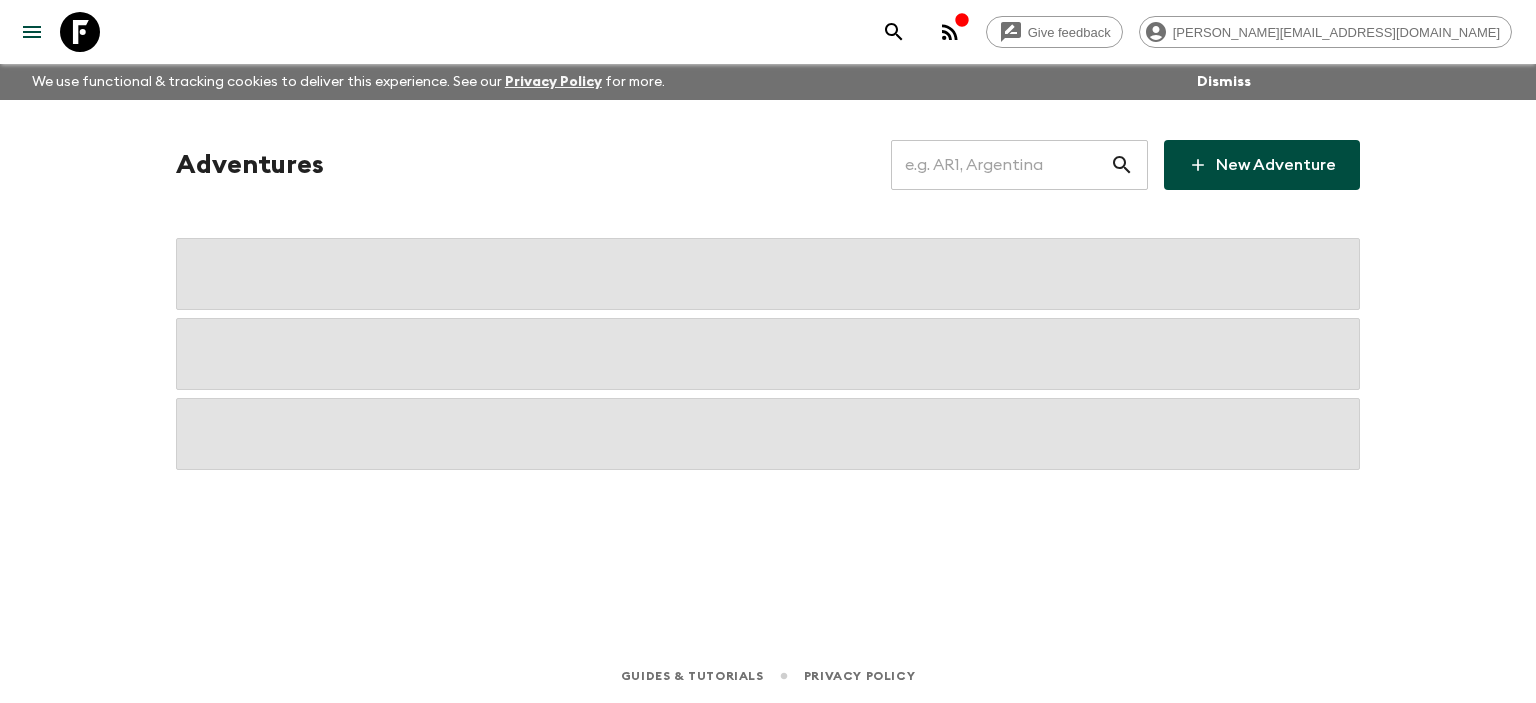 click at bounding box center [1000, 165] 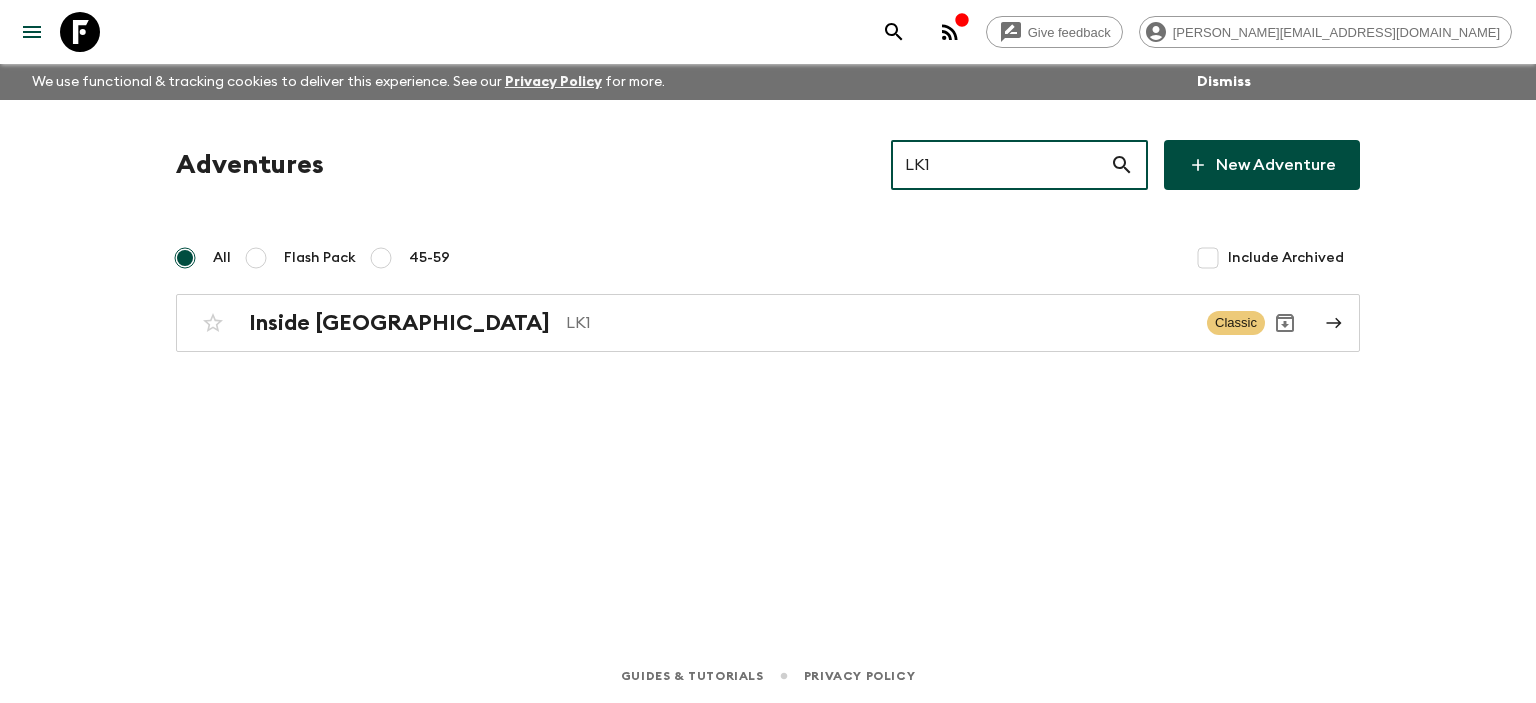 type on "LK1" 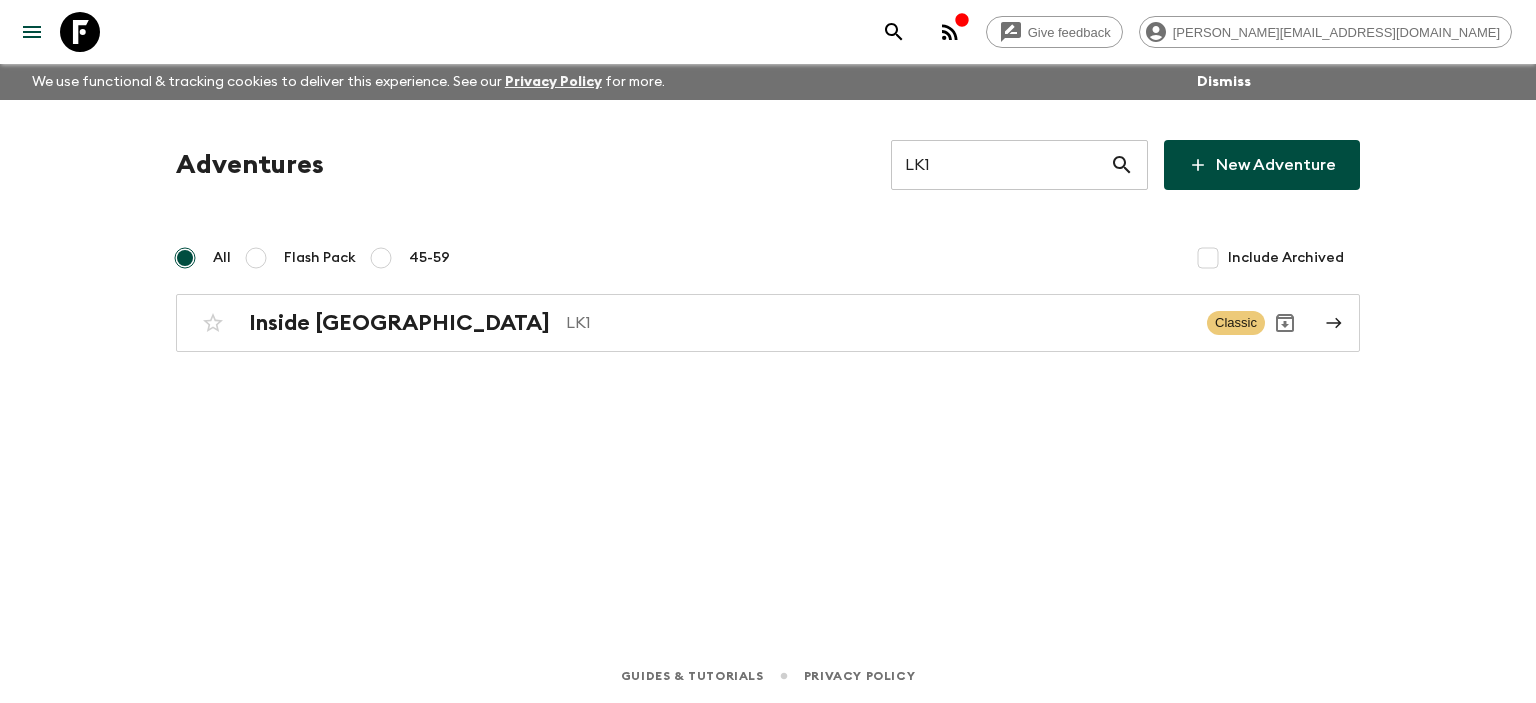 click on "Adventures LK1 ​ New Adventure All Flash Pack 45-59 Include Archived Inside [GEOGRAPHIC_DATA] LK1 Classic" at bounding box center [768, 346] 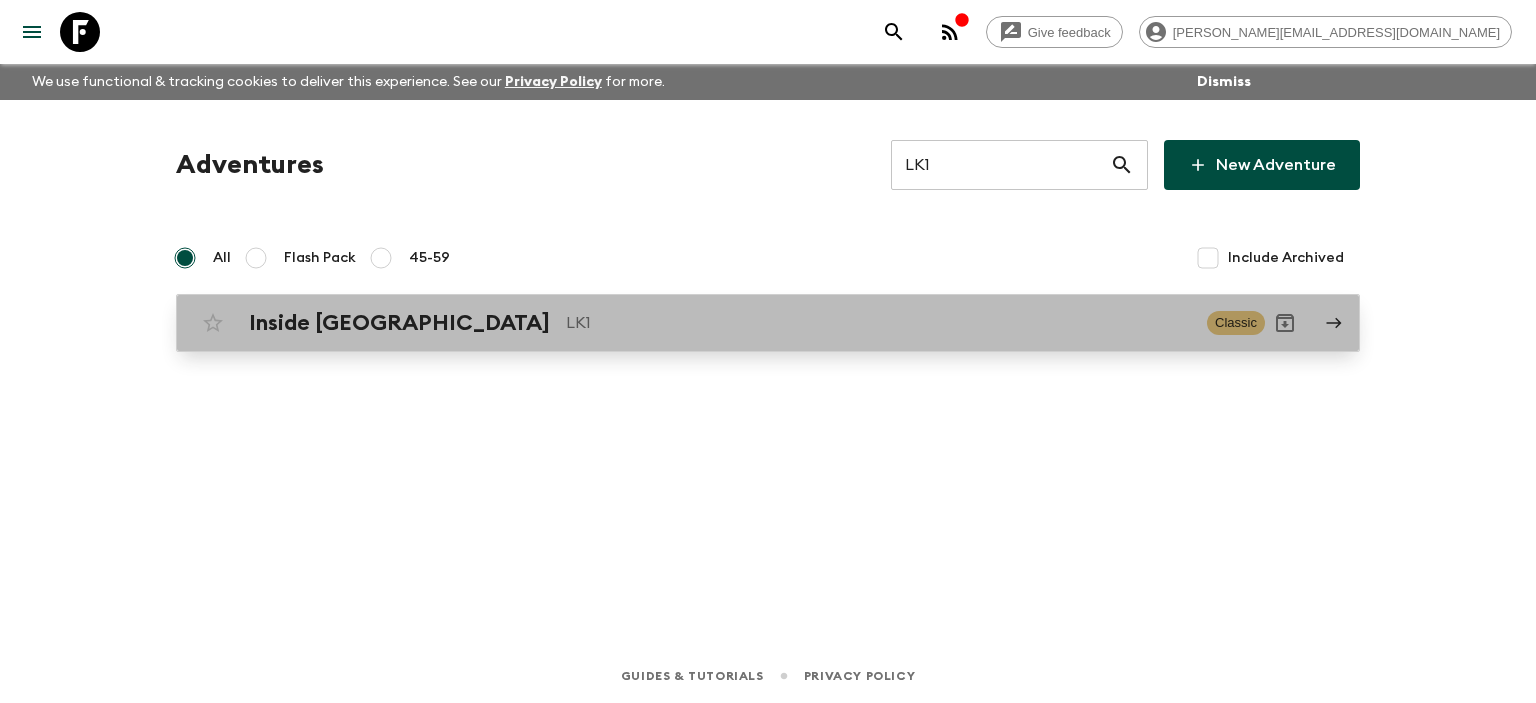 click on "Inside [GEOGRAPHIC_DATA] LK1 Classic" at bounding box center [729, 323] 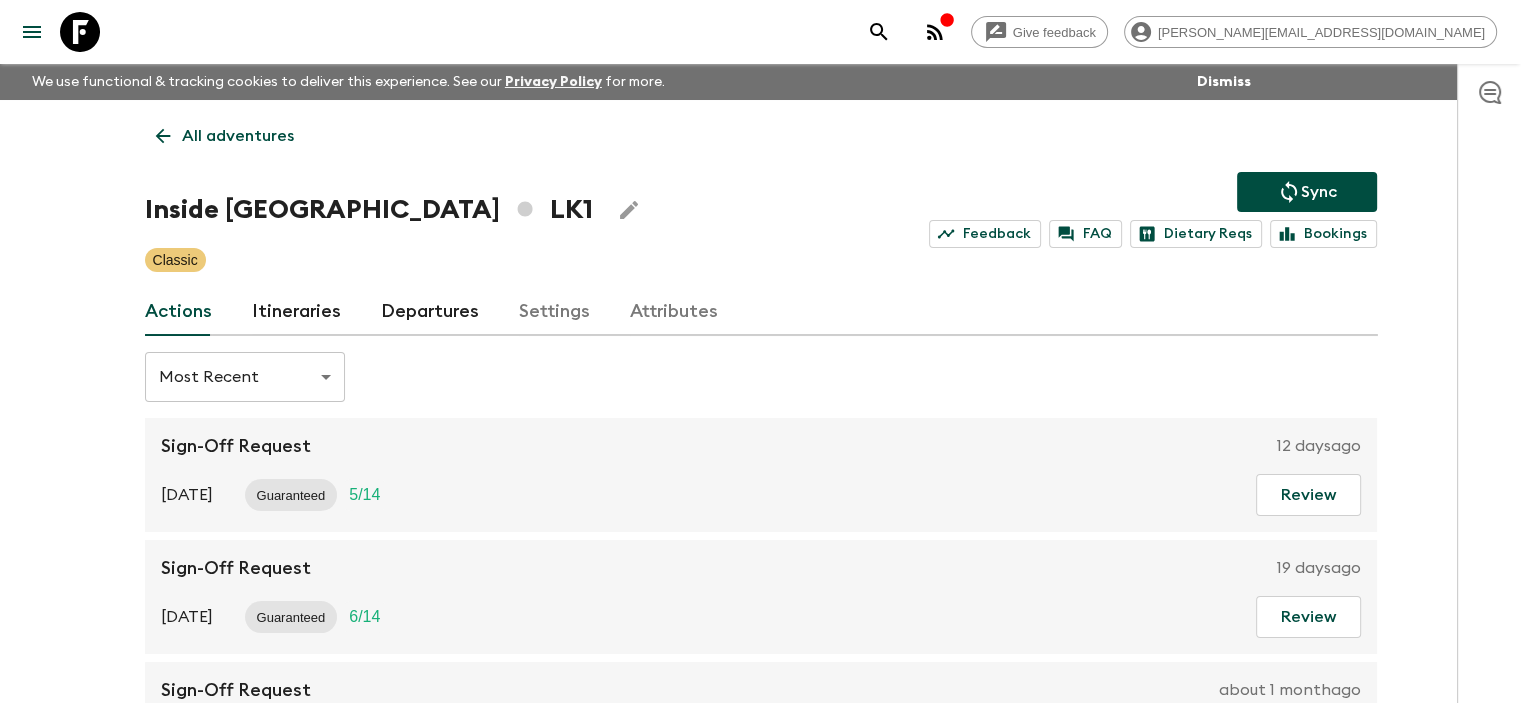 click on "Itineraries" at bounding box center [296, 312] 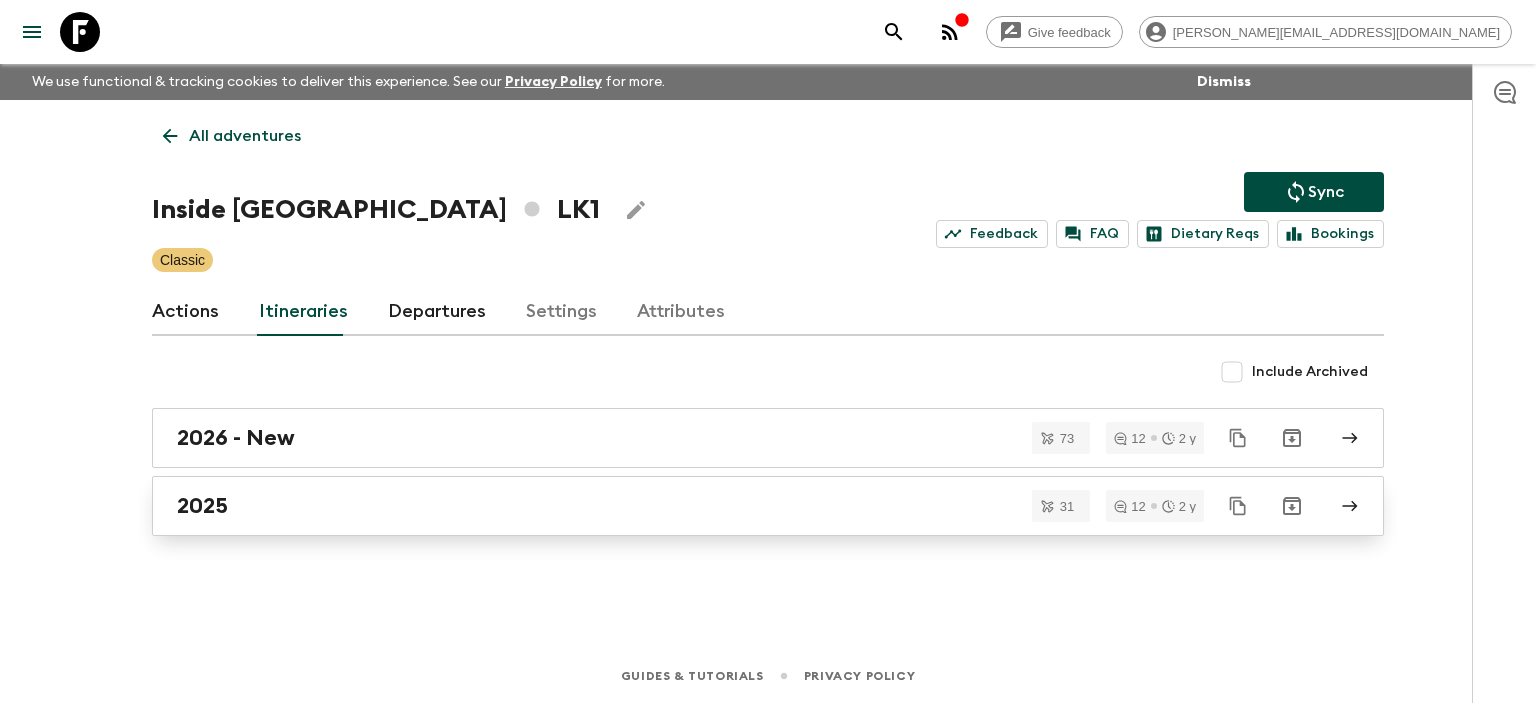 click on "2025" at bounding box center [749, 506] 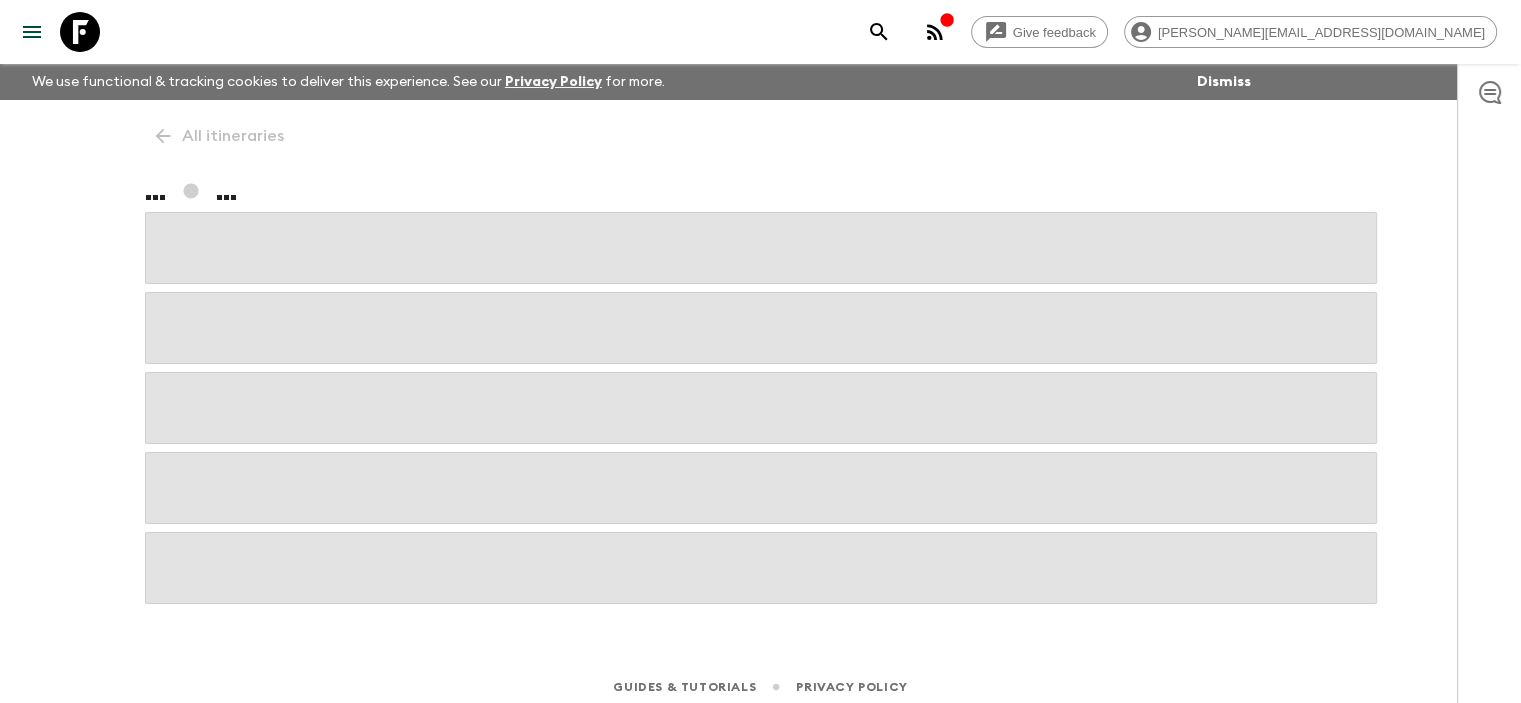 click at bounding box center (761, 488) 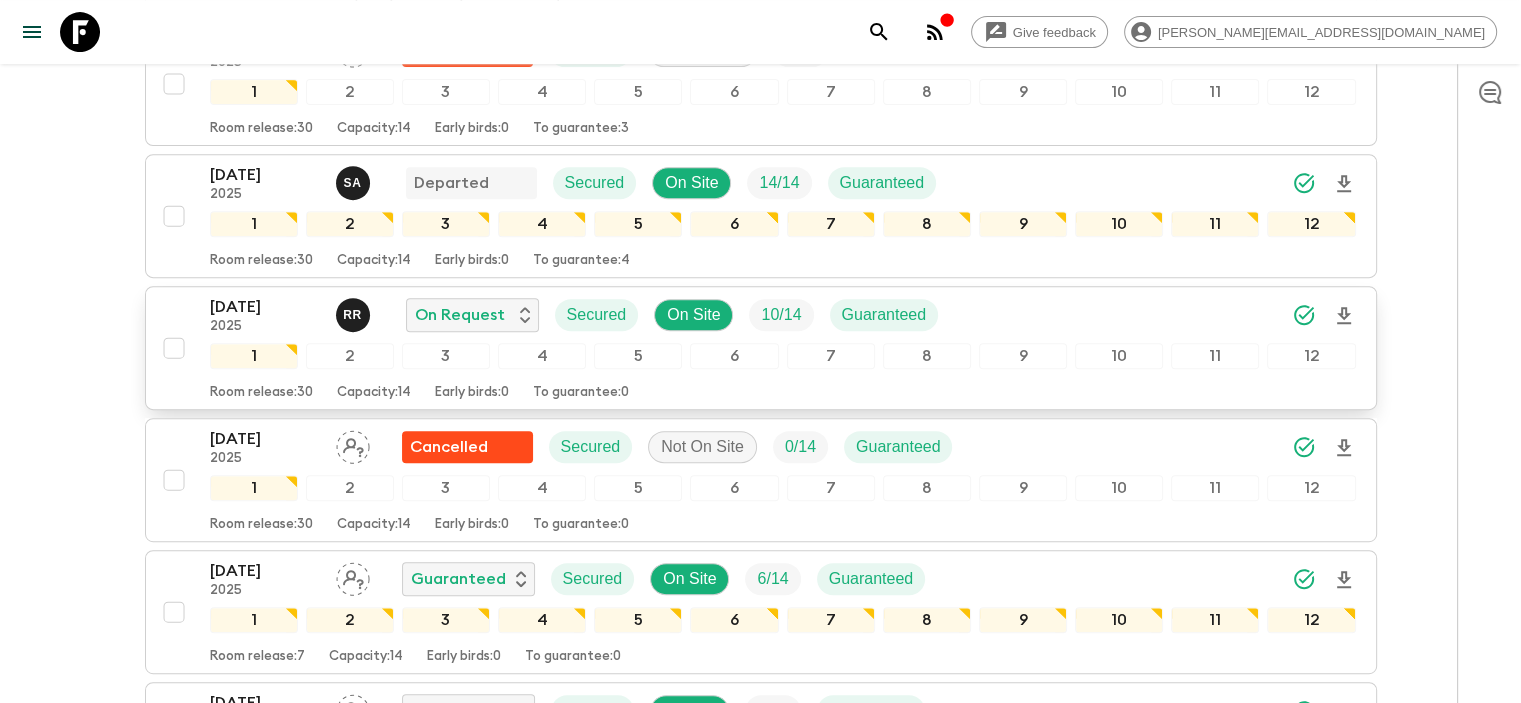 scroll, scrollTop: 700, scrollLeft: 0, axis: vertical 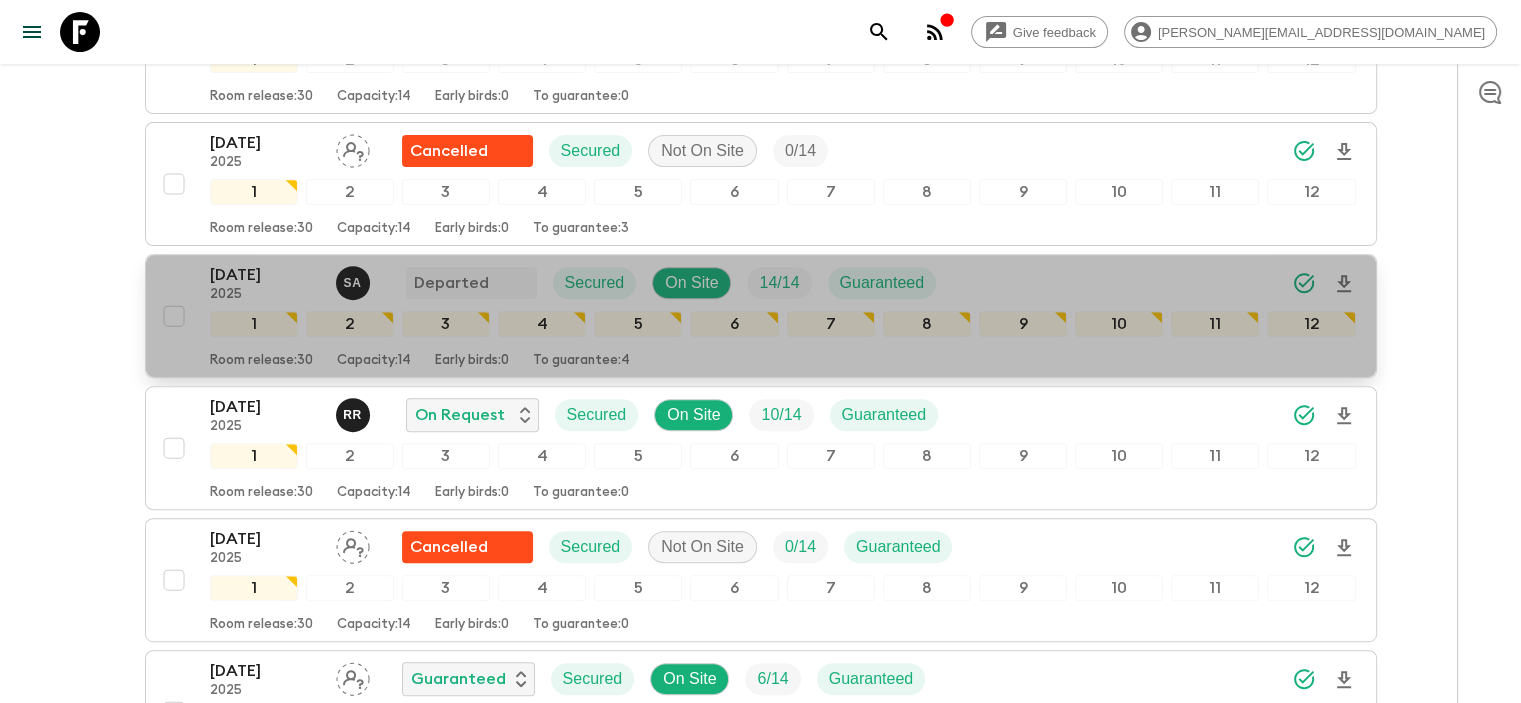 click on "[DATE]" at bounding box center [265, 275] 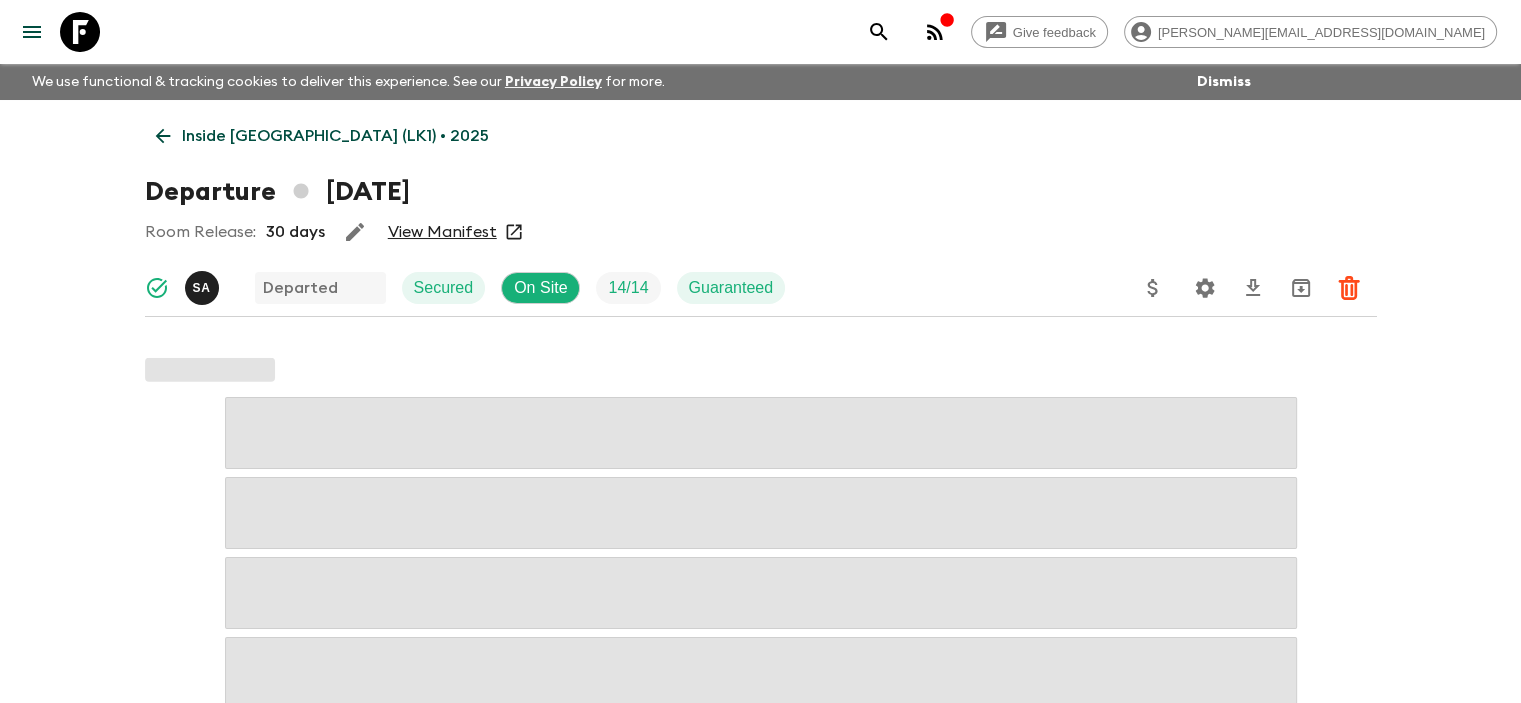 click on "View Manifest" at bounding box center (442, 232) 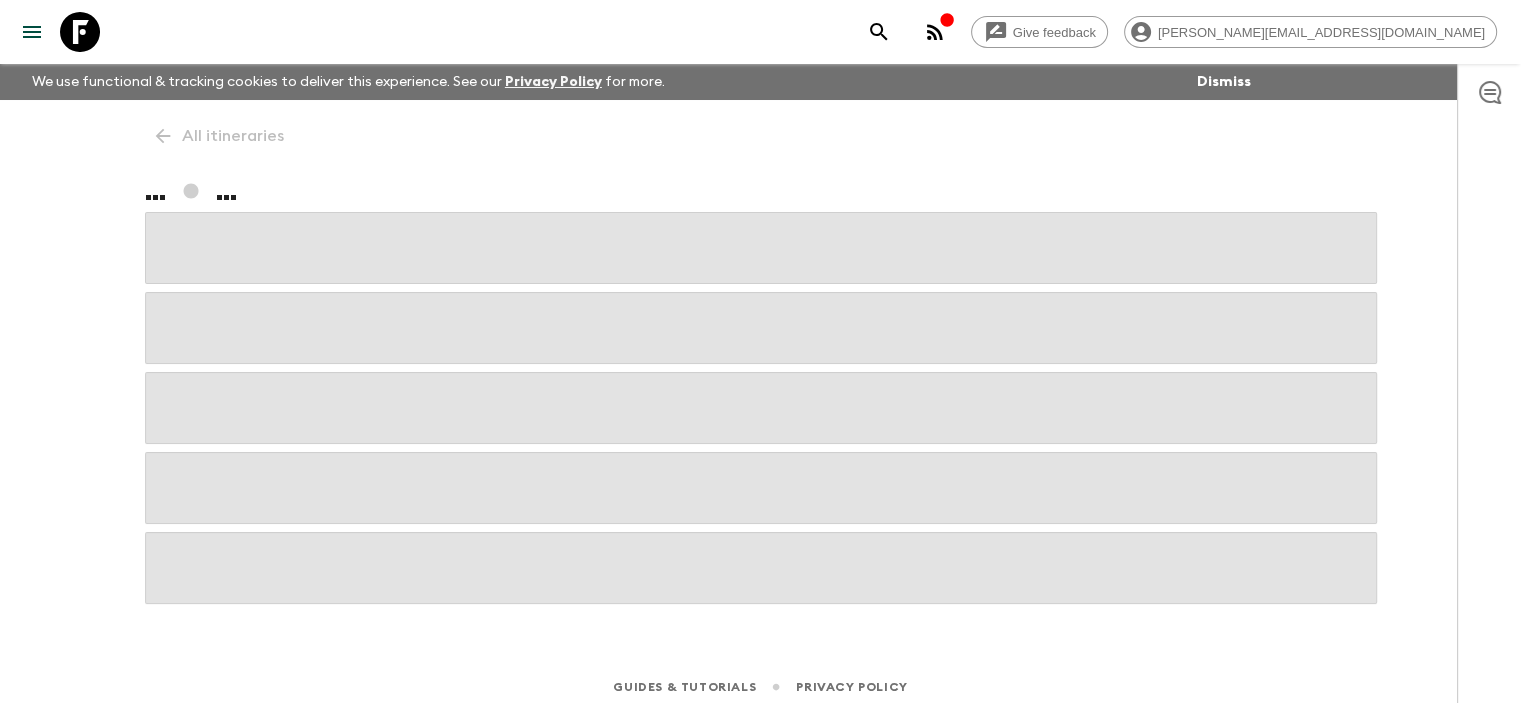 scroll, scrollTop: 11, scrollLeft: 0, axis: vertical 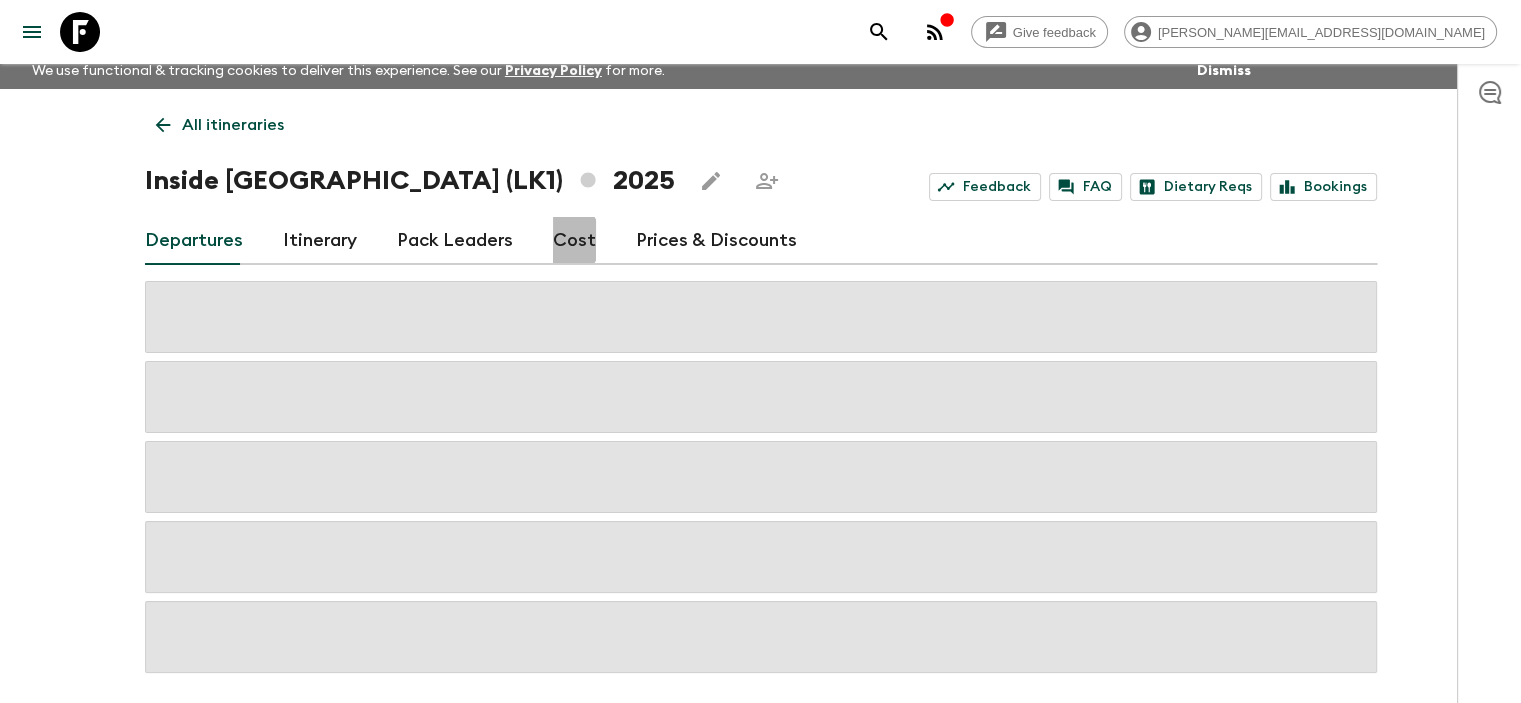 click on "Cost" at bounding box center [574, 241] 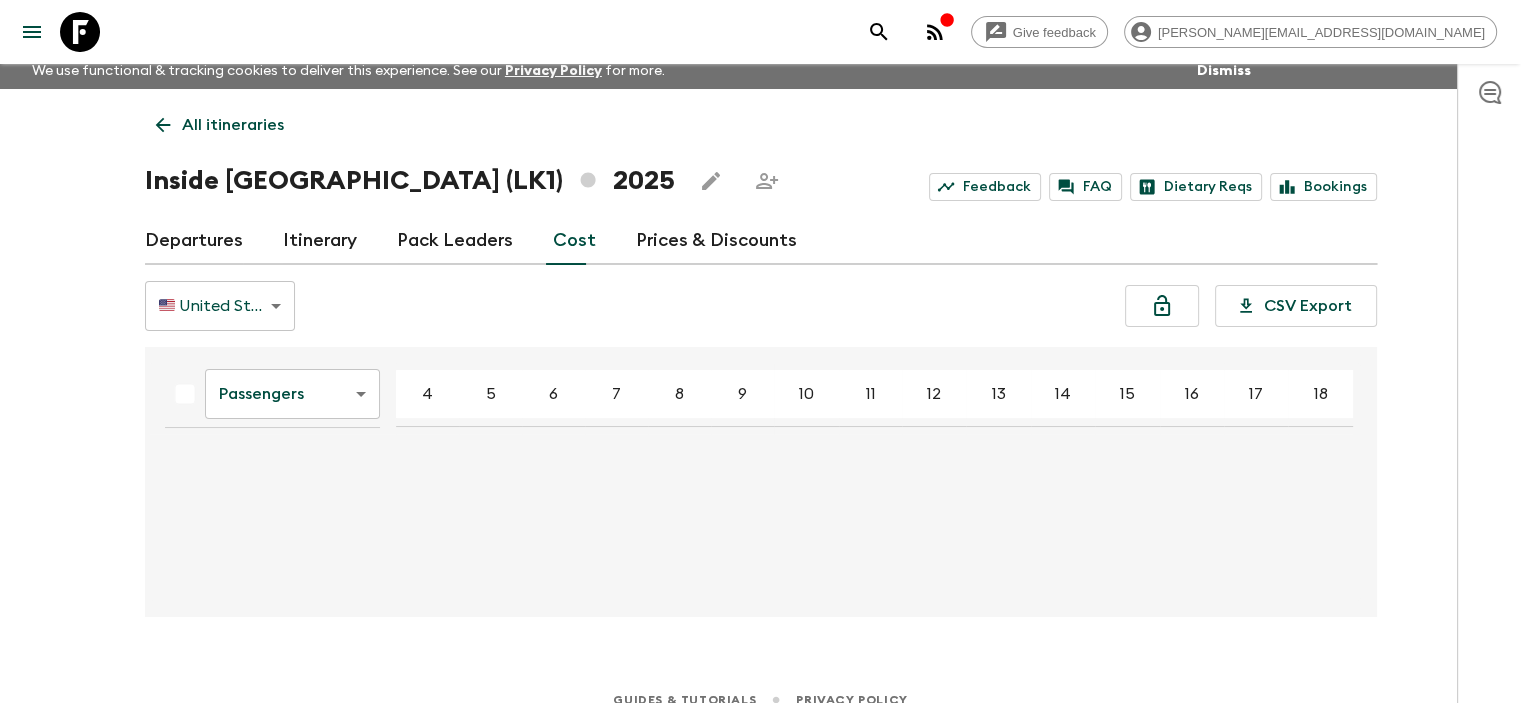 click on "Cost" at bounding box center [574, 241] 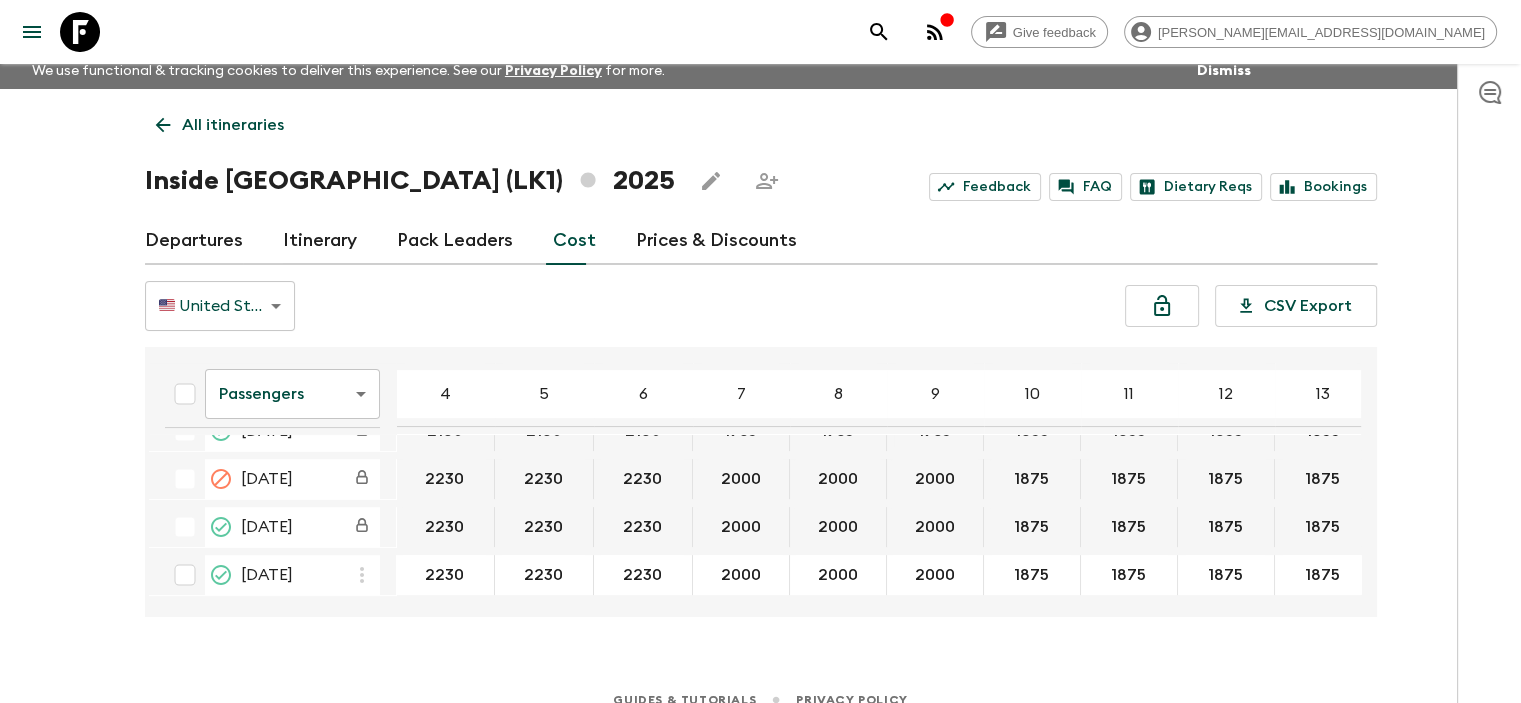 scroll, scrollTop: 700, scrollLeft: 0, axis: vertical 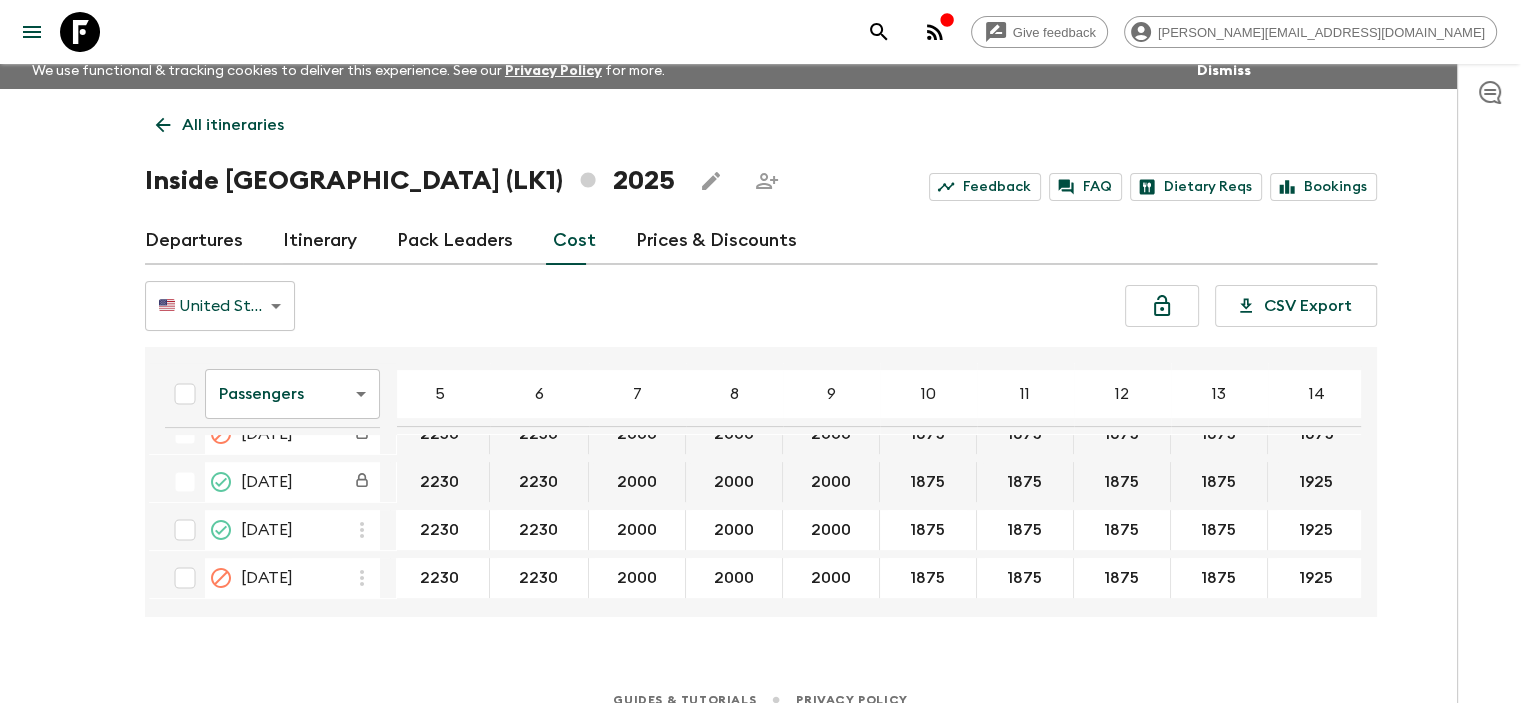click on "Give feedback [PERSON_NAME][EMAIL_ADDRESS][DOMAIN_NAME] We use functional & tracking cookies to deliver this experience. See our Privacy Policy for more. Dismiss All itineraries Inside [GEOGRAPHIC_DATA] (LK1) 2025 Feedback FAQ Dietary Reqs Bookings Departures Itinerary Pack Leaders Cost Prices & Discounts 🇺🇸 [GEOGRAPHIC_DATA] Dollar (USD) USD ​ CSV Export Passengers passengersCost ​ 4 5 6 7 8 9 10 11 12 13 14 15 16 17 18 [DATE] 2325 2325 2325 2075 2075 2075 1960 1960 1960 1960 1960 [DATE] 2325 2325 2325 2075 2075 2075 1960 1960 1960 1960 1960 [DATE] 2475 2475 2475 2210 2210 2210 2100 2100 2100 2100 2100 [DATE] 2475 2475 2475 2210 2210 2210 2100 2100 2100 2100 2100 [DATE] 2475 2475 2475 2210 2210 2210 2100 2100 2100 2100 2100 [DATE] 2475 2475 2475 2210 2210 2210 2100 2100 2100 2100 2100 [DATE] 2325 2325 2325 2075 2075 2075 1960 1960 1960 1960 2040 [DATE] 2450 2450 2450 2200 2200 2200 2085 2085 2085 2085 2085 [DATE] 2325 2325 2325 2075 2075 2075 1960 1960 1960 1960 2040 [DATE]" at bounding box center [760, 358] 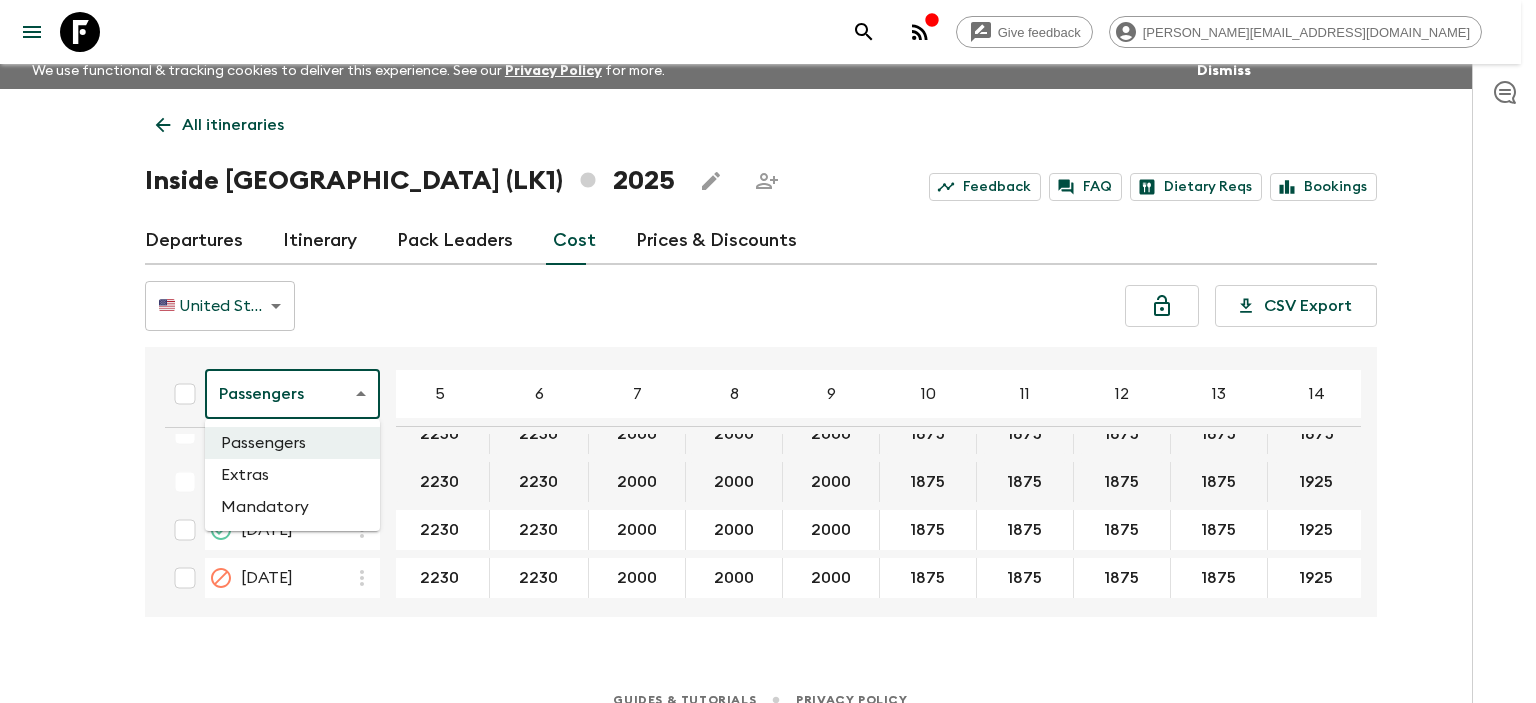 click on "Extras" at bounding box center [292, 475] 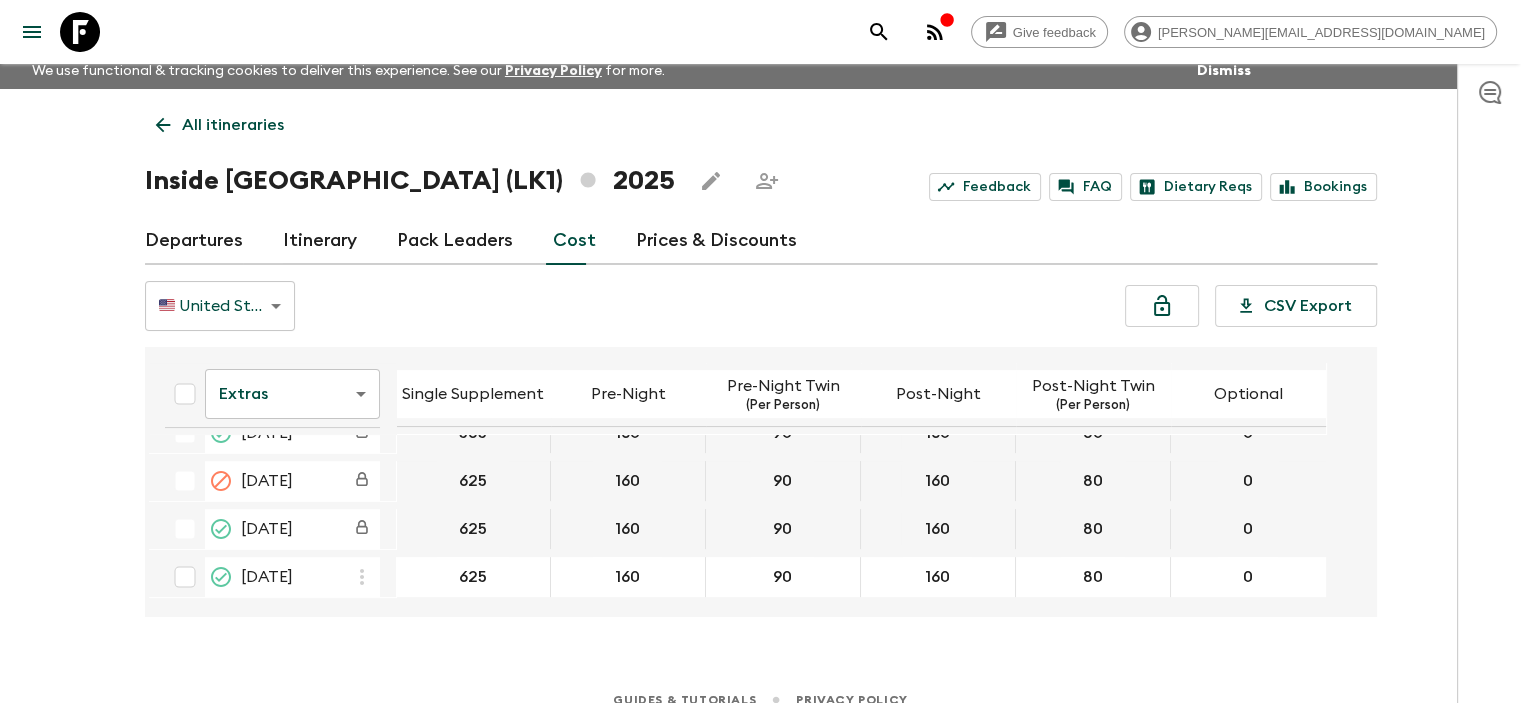 scroll, scrollTop: 700, scrollLeft: 0, axis: vertical 